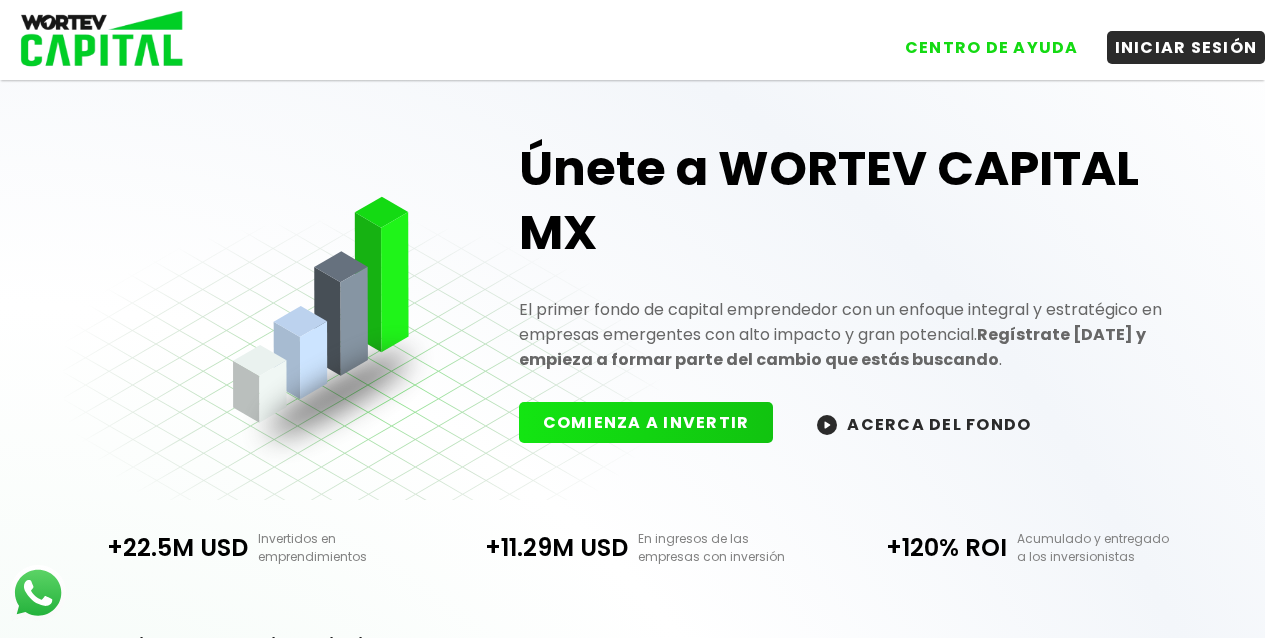 scroll, scrollTop: 0, scrollLeft: 0, axis: both 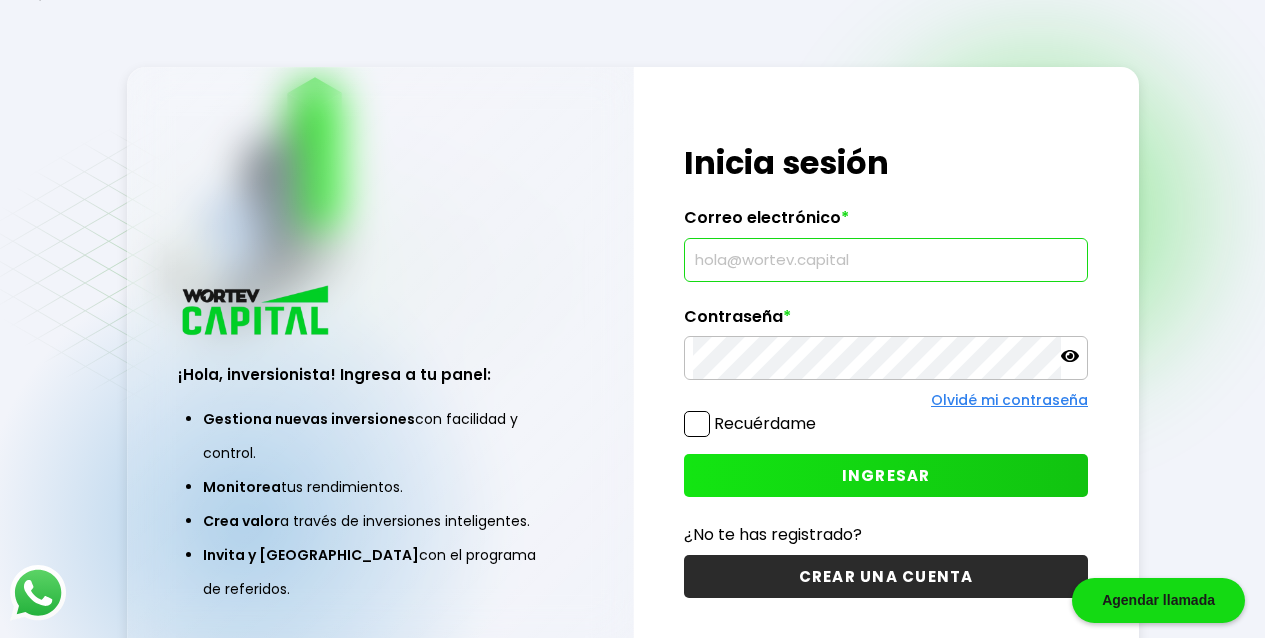 type on "[EMAIL_ADDRESS][DOMAIN_NAME]" 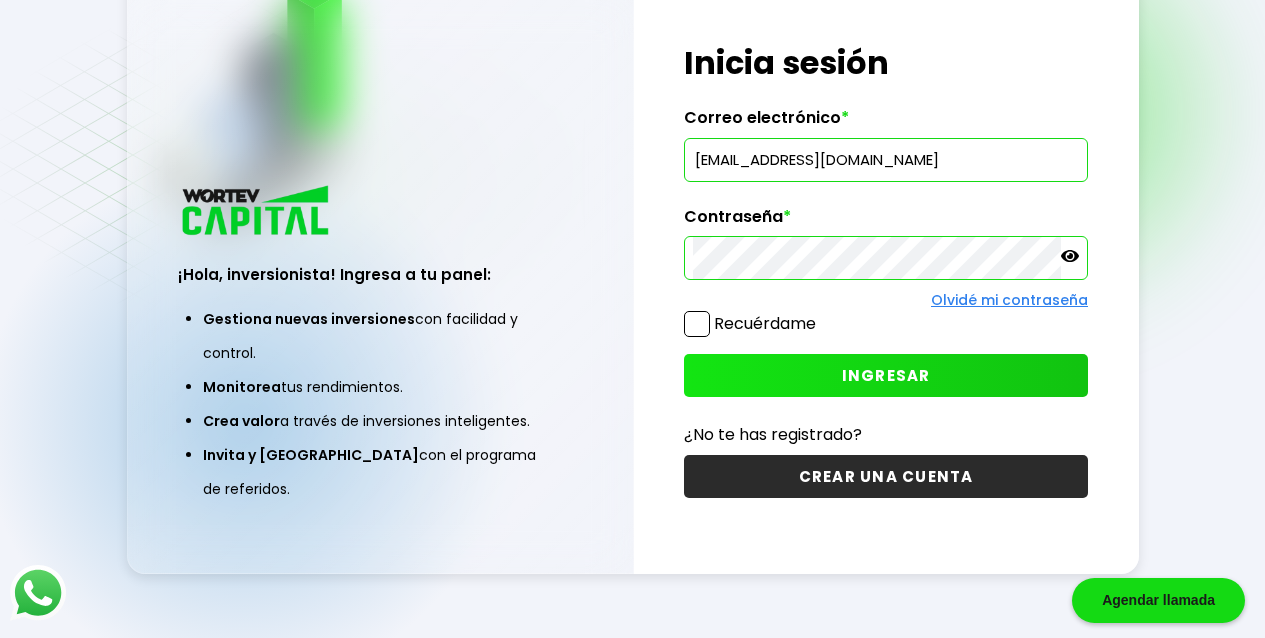 scroll, scrollTop: 100, scrollLeft: 0, axis: vertical 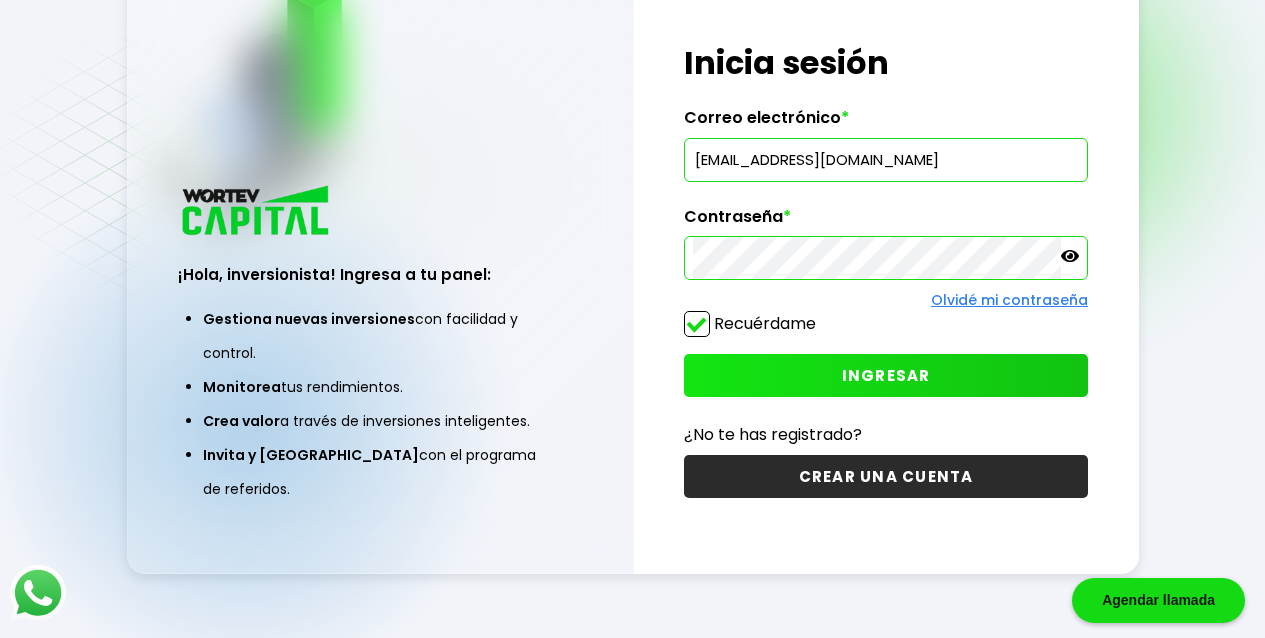 click on "INGRESAR" at bounding box center (886, 375) 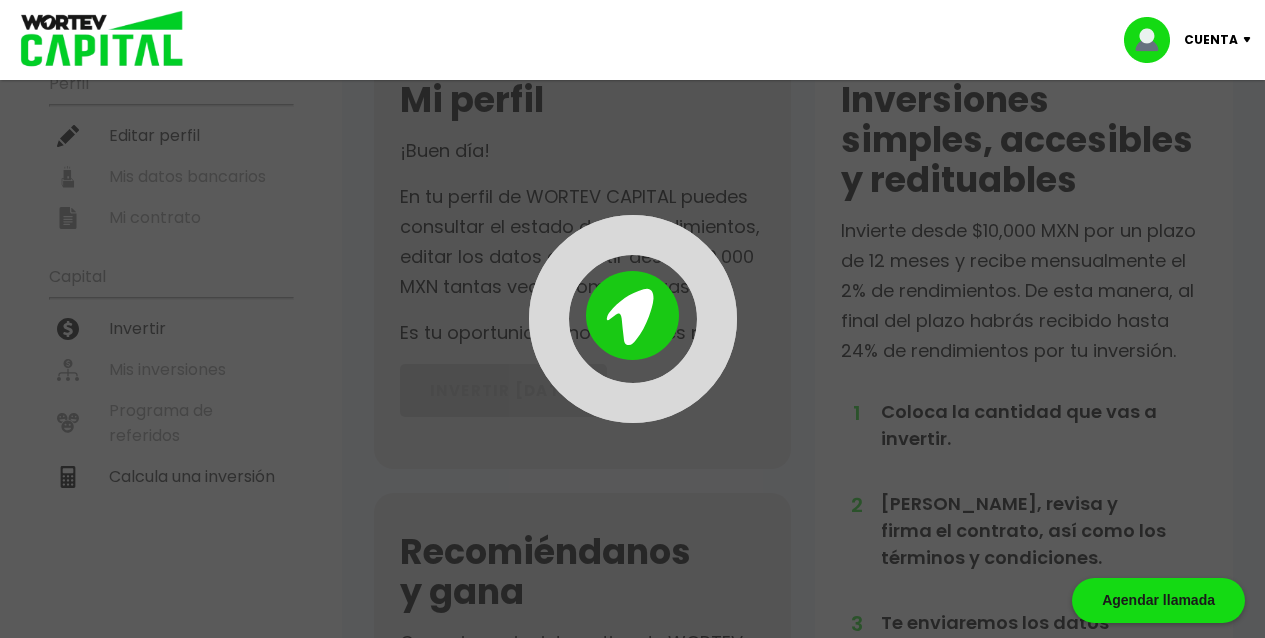 scroll, scrollTop: 0, scrollLeft: 0, axis: both 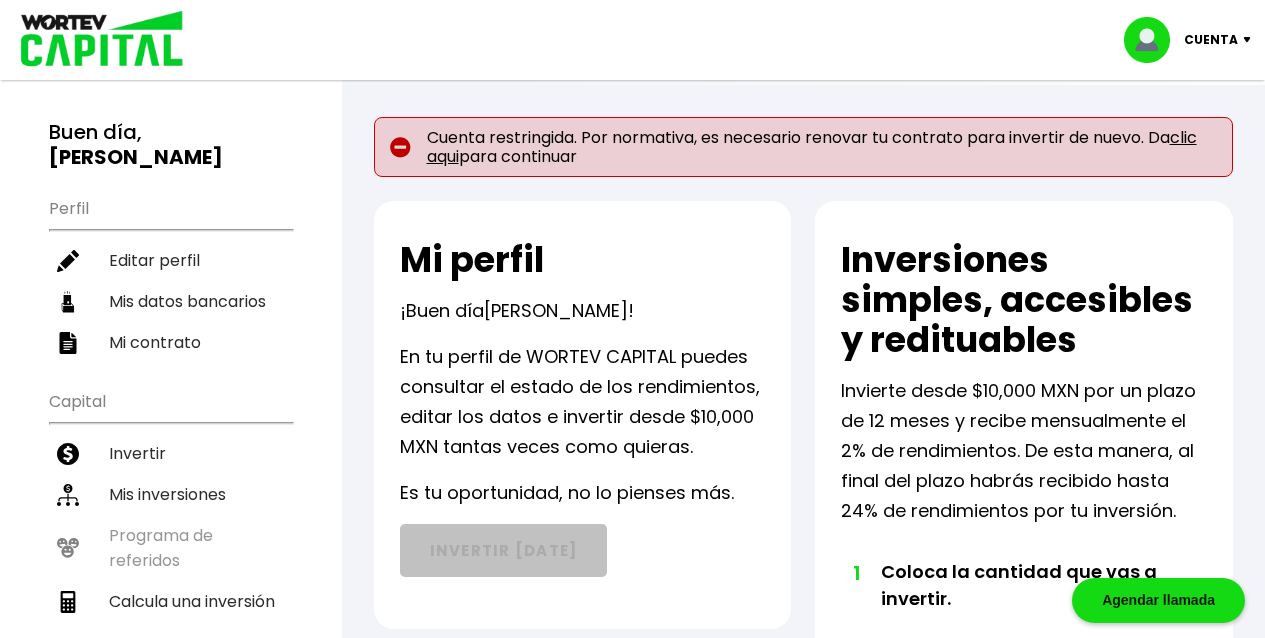 click on "clic aqui" at bounding box center (812, 147) 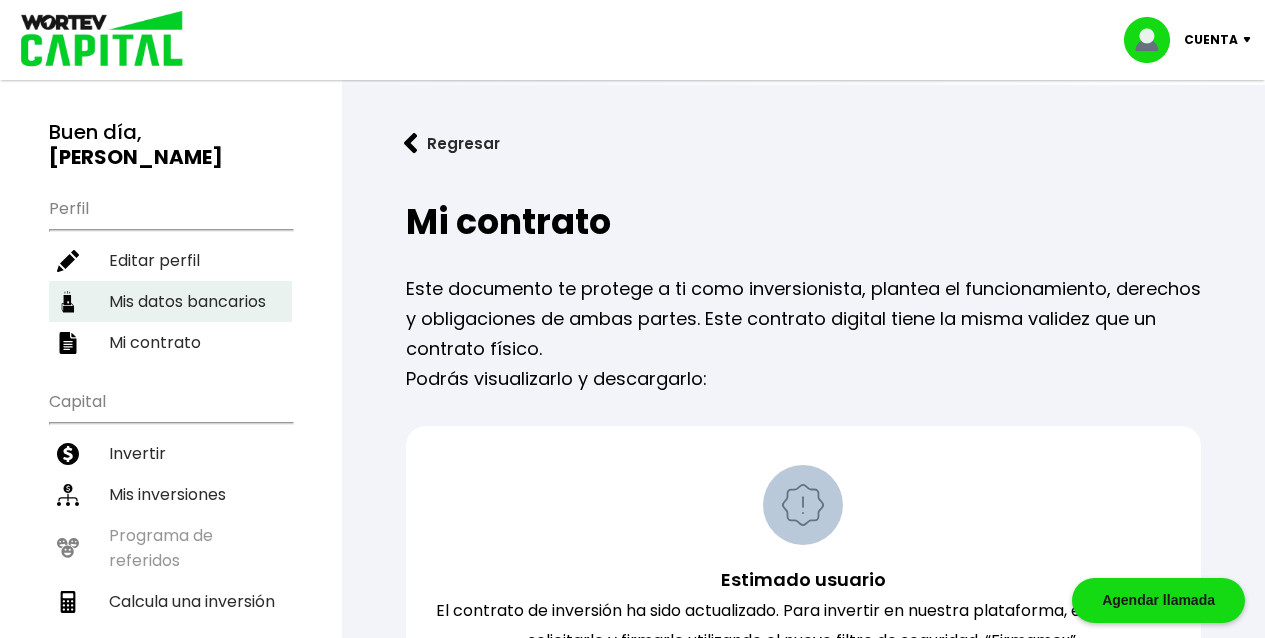 scroll, scrollTop: 0, scrollLeft: 0, axis: both 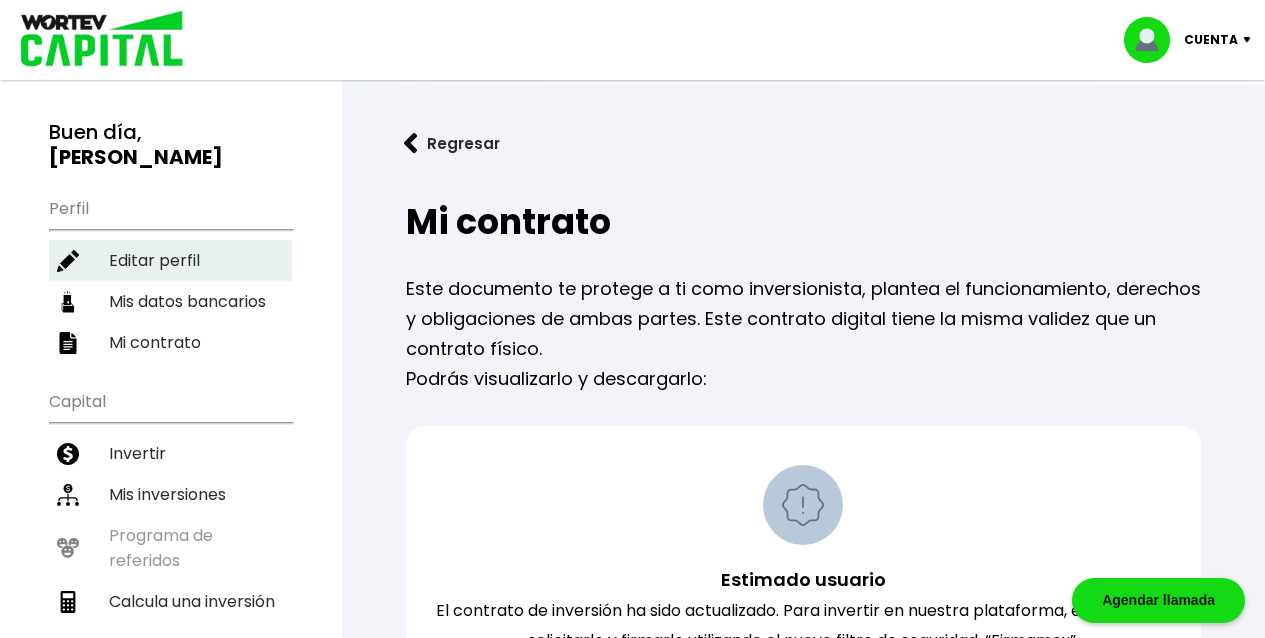 click on "Editar perfil" at bounding box center [170, 260] 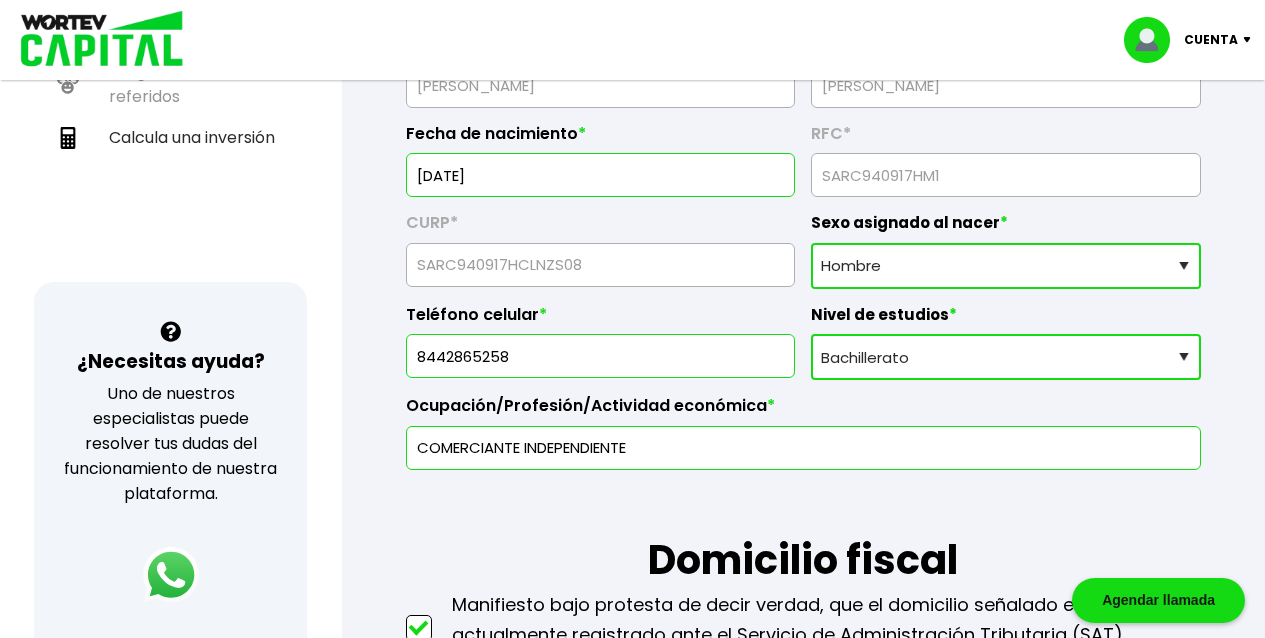 scroll, scrollTop: 467, scrollLeft: 0, axis: vertical 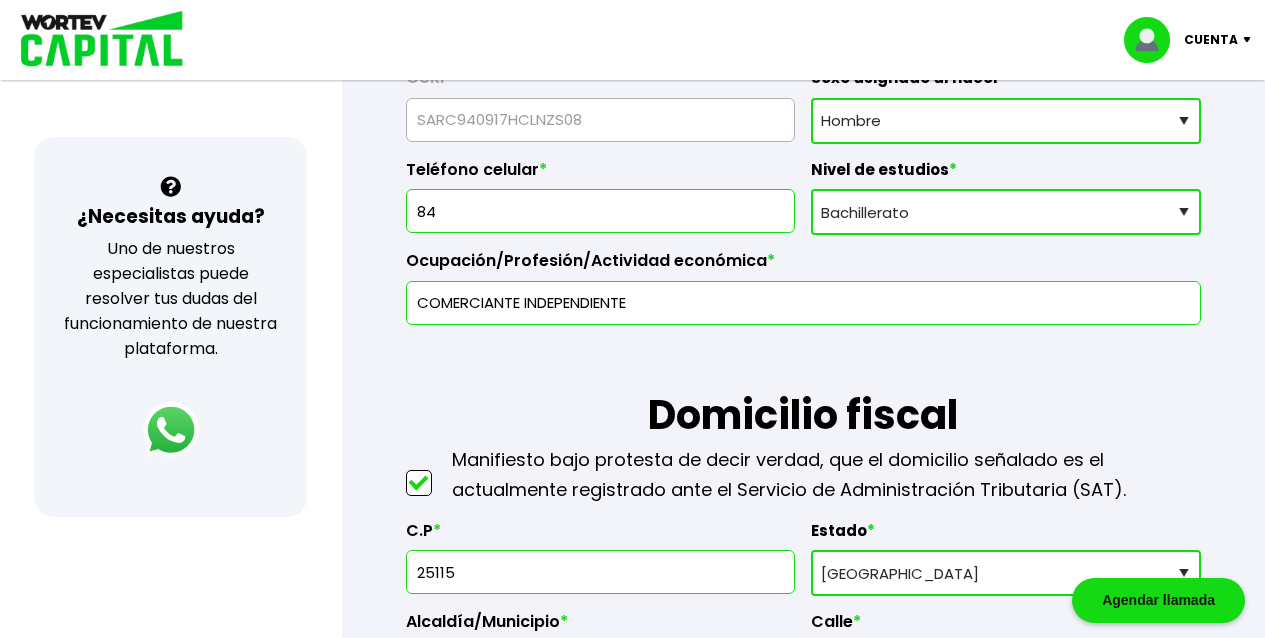type on "8" 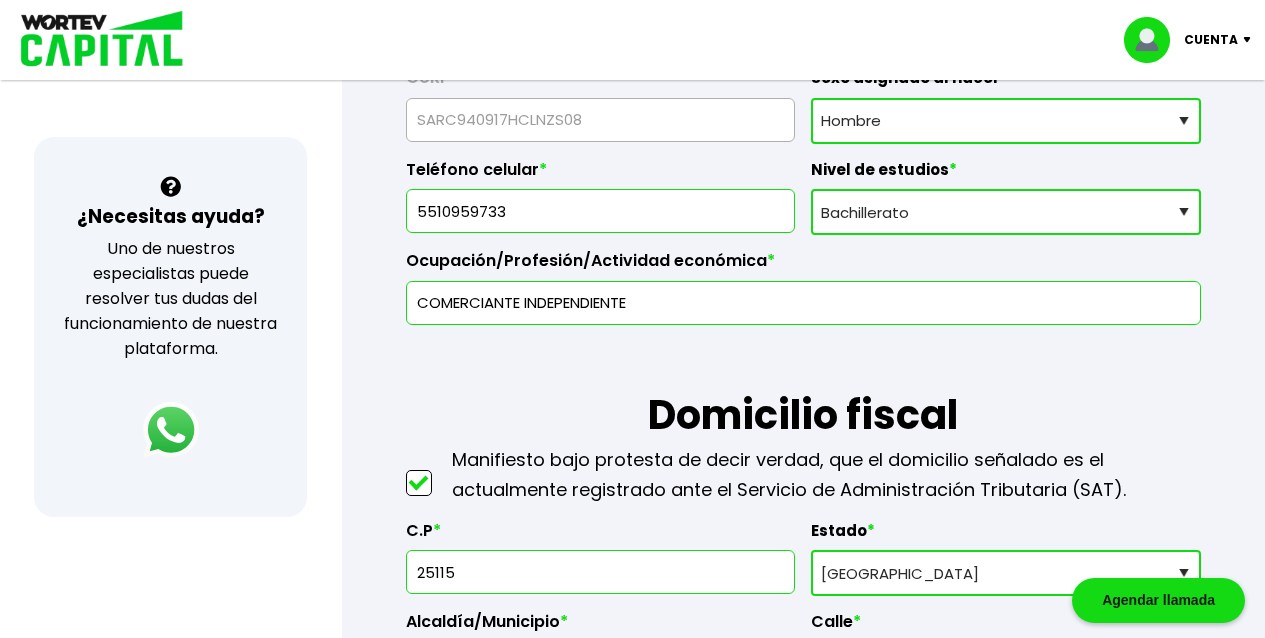 type on "5510959733" 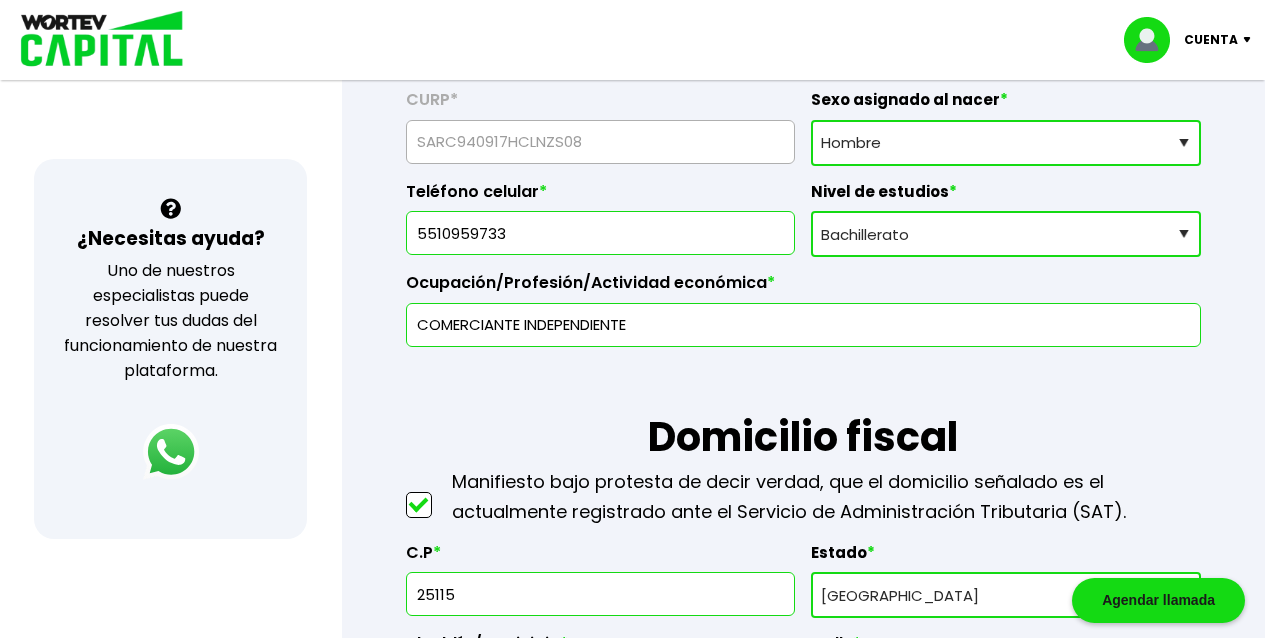 click on "Regresar Guardado temporal Se hará un respaldo de tu progreso cada 30 segundos. La siguiente información nos permitirá verificar tu perfil como inversionista. Al tener los datos completos y correctos podremos depositar tus rendimientos en tiempo y forma, así como poder emitir las constancias de retenciones como marca la Ley. Perfil seleccionado Persona física Correo electrónico [EMAIL_ADDRESS][DOMAIN_NAME] Datos personales Nombre(s) * [PERSON_NAME](s) * [PERSON_NAME] Fecha de nacimiento * [DEMOGRAPHIC_DATA] RFC * CURP * SARC940917HCLNZS08 Sexo asignado al nacer * Sexo asignado al nacer Hombre Mujer Prefiero no contestar Teléfono celular * [PHONE_NUMBER] Nivel de estudios * Nivel de estudios Primaria Secundaria Bachillerato Licenciatura Posgrado Ocupación/Profesión/Actividad económica * COMERCIANTE INDEPENDIENTE  Domicilio fiscal  Manifiesto bajo protesta de decir verdad, que el domicilio señalado es el actualmente registrado ante el Servicio de Administración Tributaria (SAT). C.P * 25115 Estado * [GEOGRAPHIC_DATA]" at bounding box center [803, 1554] 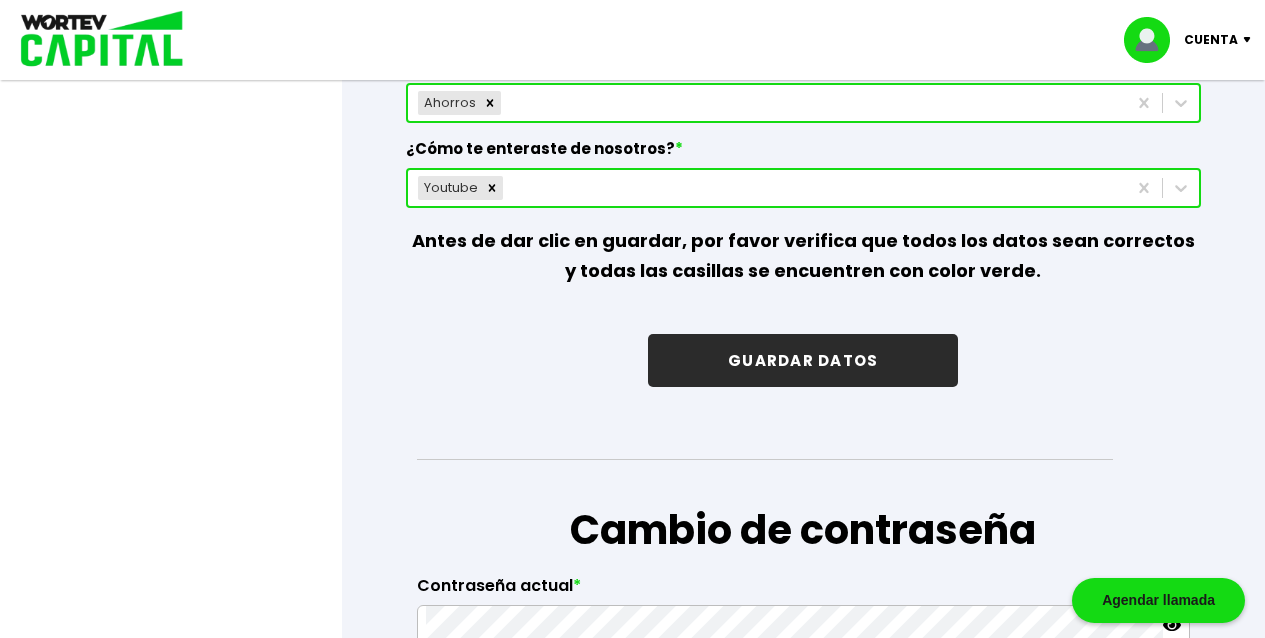 scroll, scrollTop: 3080, scrollLeft: 0, axis: vertical 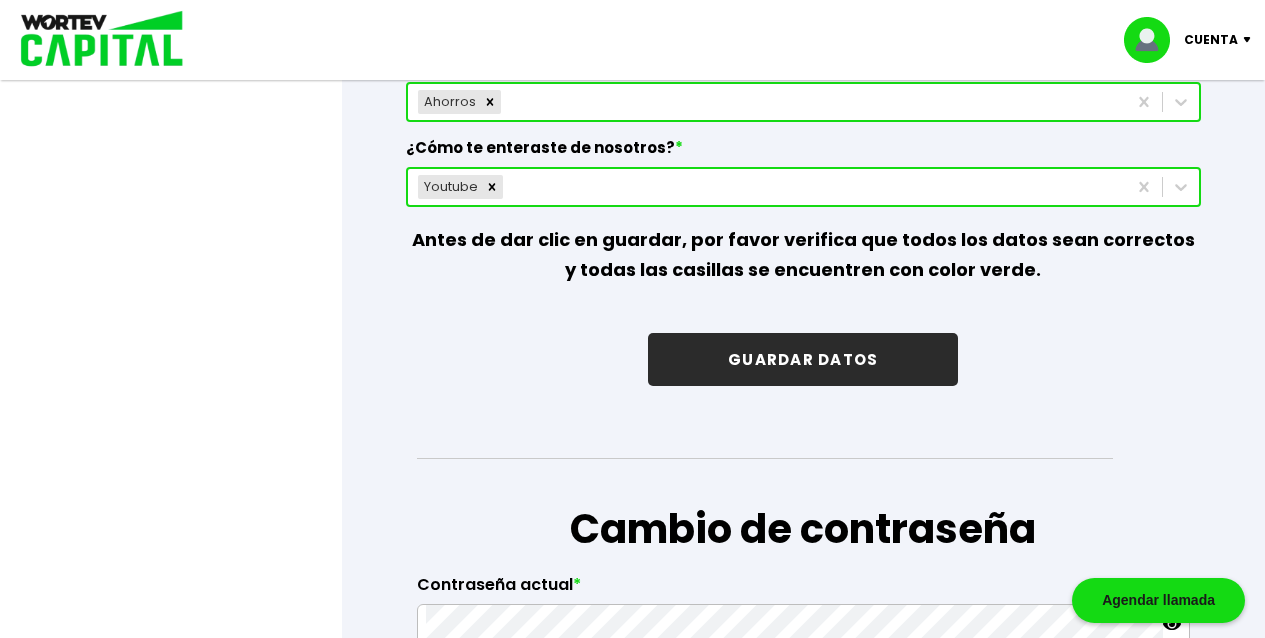 click on "GUARDAR DATOS" at bounding box center (803, 359) 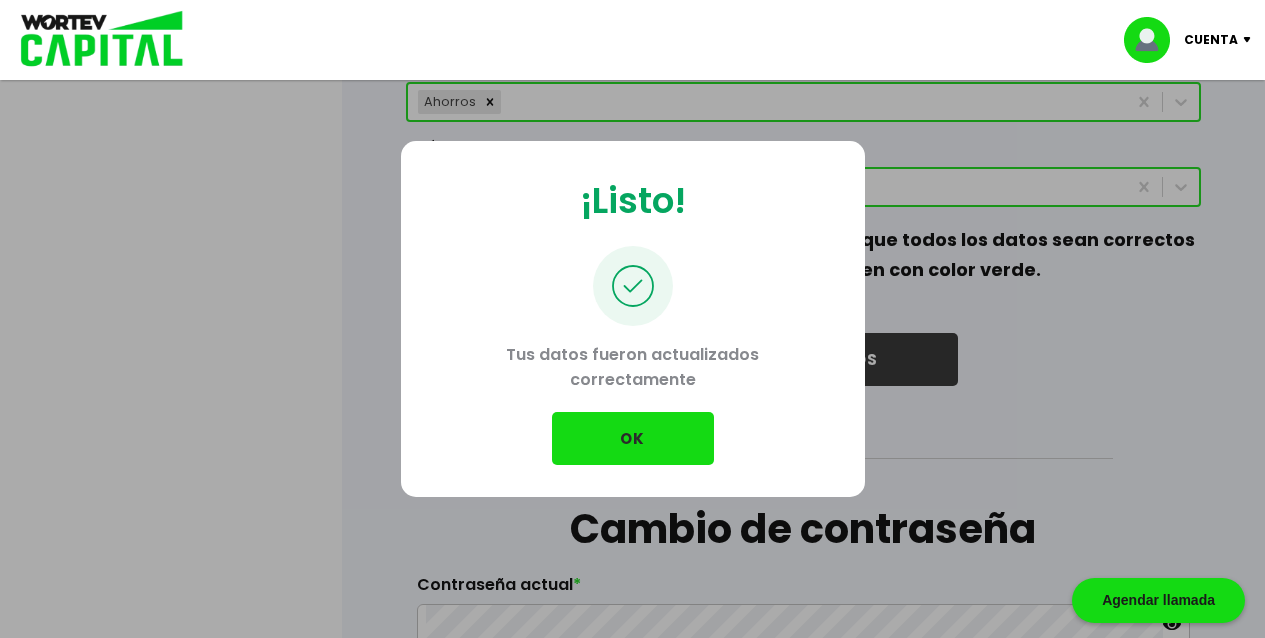 click on "OK" at bounding box center (633, 438) 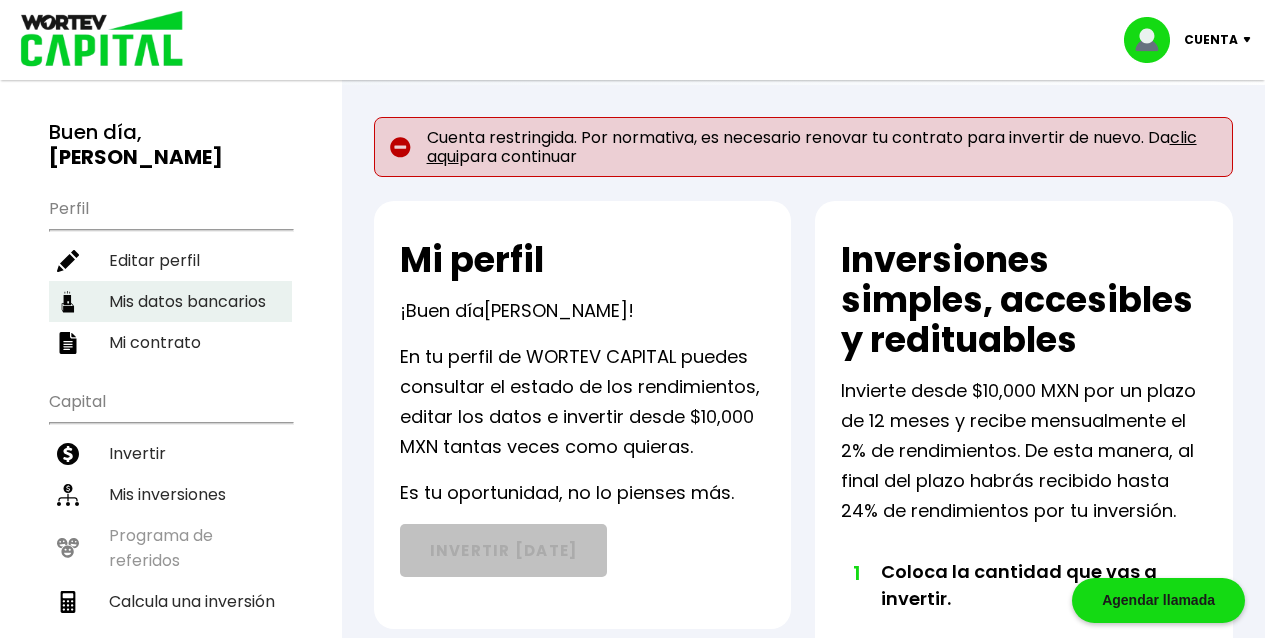 scroll, scrollTop: 0, scrollLeft: 0, axis: both 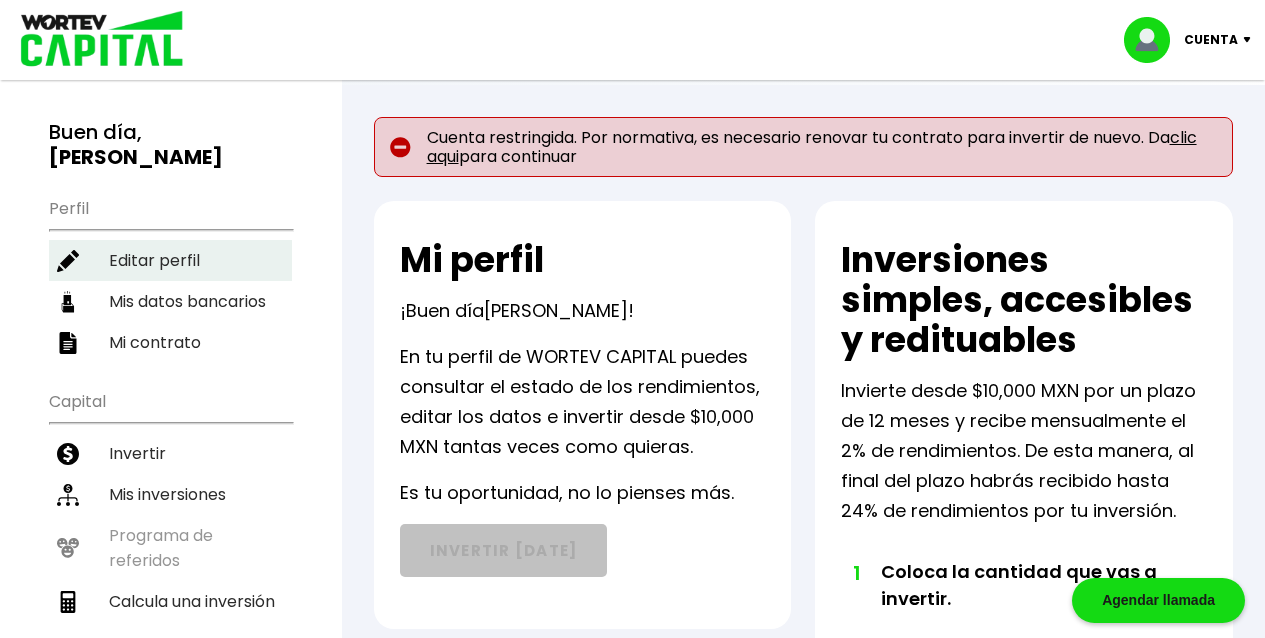click on "Editar perfil" at bounding box center (170, 260) 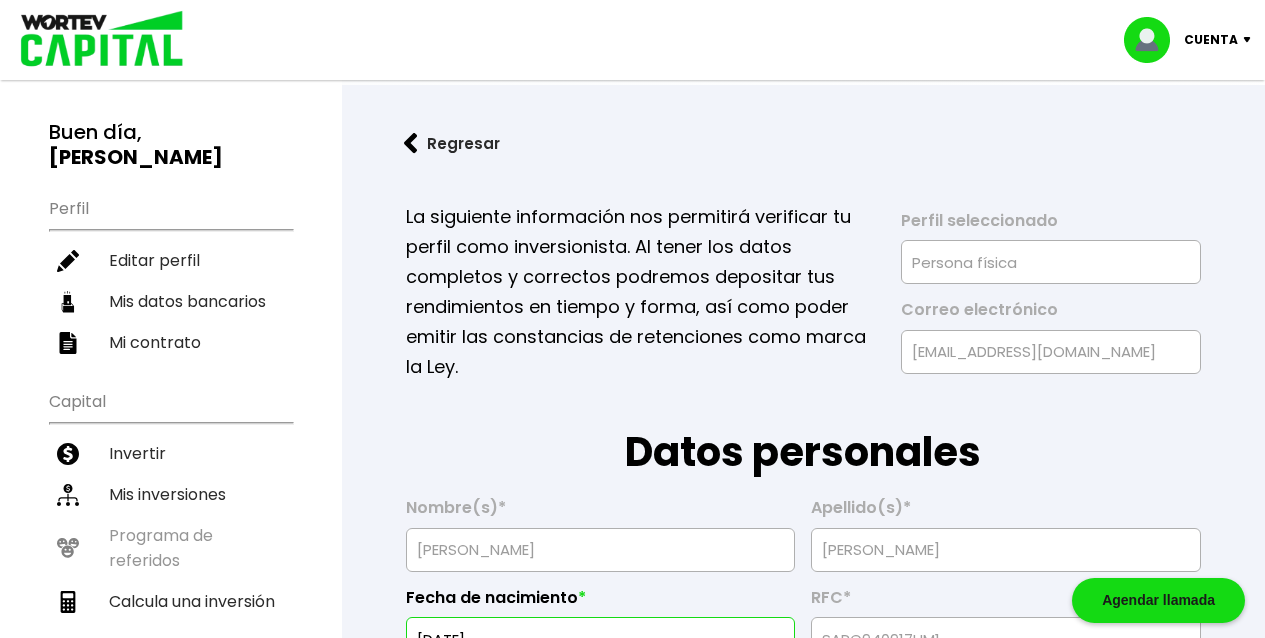 scroll, scrollTop: 0, scrollLeft: 0, axis: both 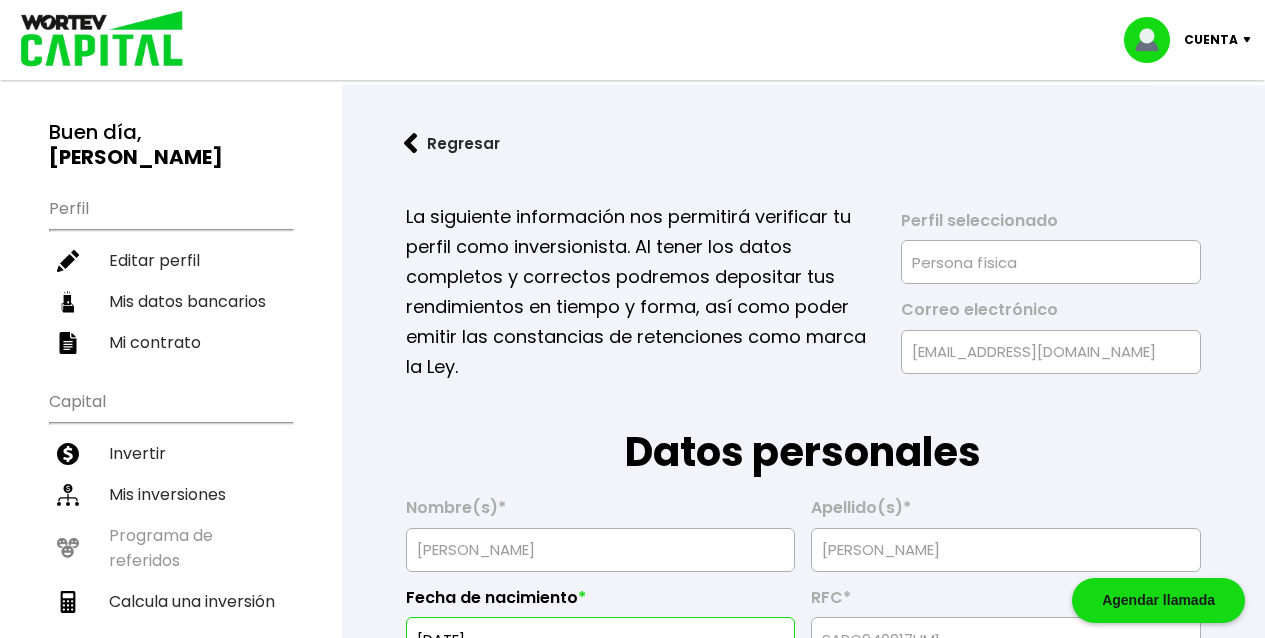 drag, startPoint x: 296, startPoint y: 64, endPoint x: 246, endPoint y: 62, distance: 50.039986 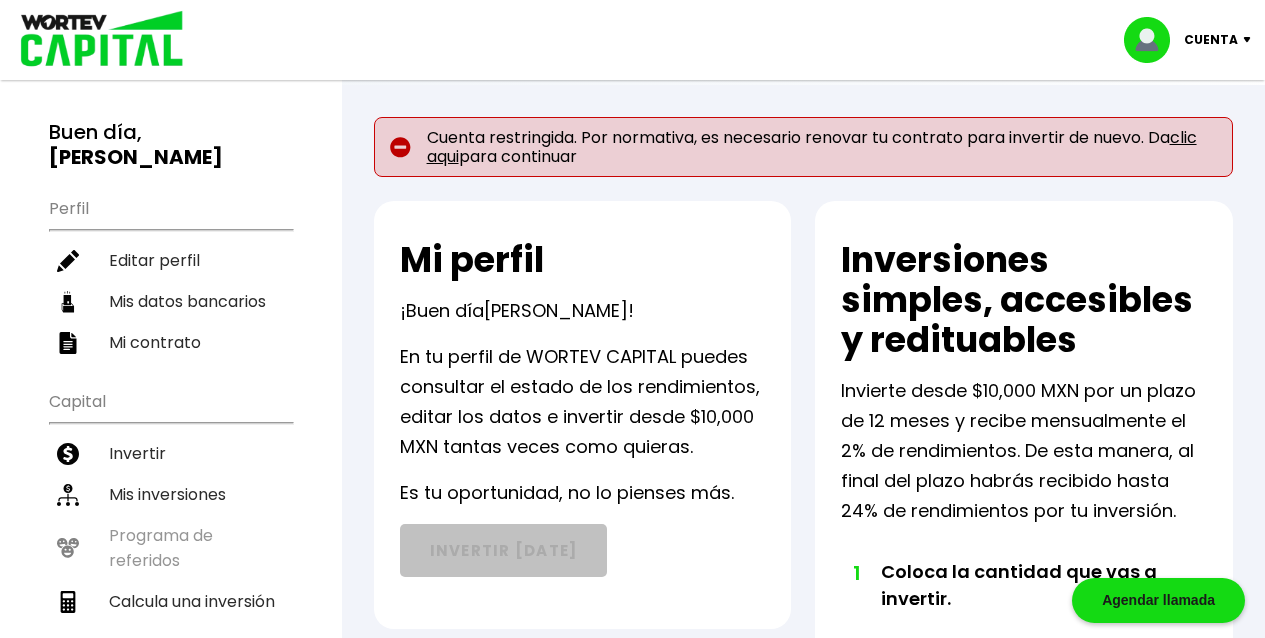 click on "Cuenta restringida. Por normativa, es necesario renovar tu contrato para invertir de nuevo. Da  clic aqui  para continuar  Mi perfil ¡Buen día  [PERSON_NAME] !  En tu perfil de WORTEV CAPITAL puedes consultar el estado de los rendimientos, editar los datos e invertir desde $10,000 MXN tantas veces como quieras. Es tu oportunidad, no lo pienses más. INVERTIR [DATE] Realiza tu primera inversión para acceder a este beneficio.  Recomiéndanos y gana Como inversionista activo de WORTEV CAPITAL, apoyas el crecimiento de emprendimientos mexicanos de alto impacto a la vez que recibes excelentes rendimientos mensuales. Así mismo, tienes acceso a nuestro Programa de Referidos, con el que puedes obtener bonos adicionales al recomendarnos. Por cada persona que realice su primera inversión gracias a tu recomendación,  recibe $2,000 MXN  mientras que tu referido, recibirá $1,000 MXN. RECOMENDAR A ALGUIEN Inversiones simples, accesibles y redituables 1   Coloca la cantidad que vas a invertir. 2   3   4   5" at bounding box center [803, 766] 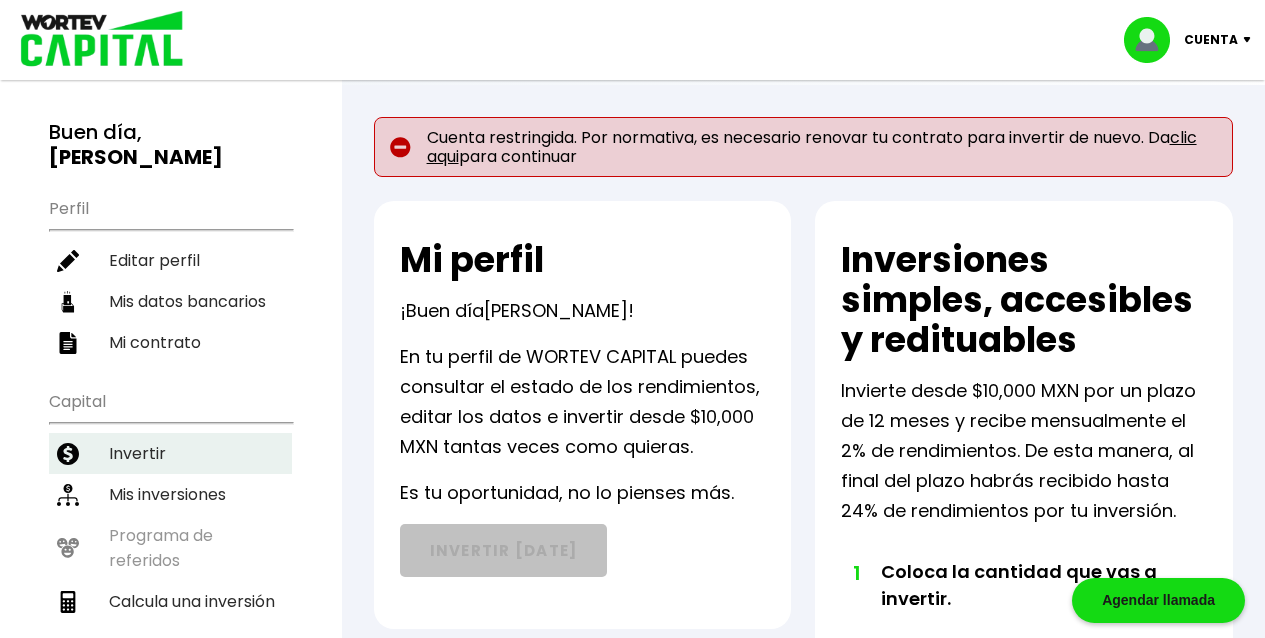 scroll, scrollTop: 0, scrollLeft: 0, axis: both 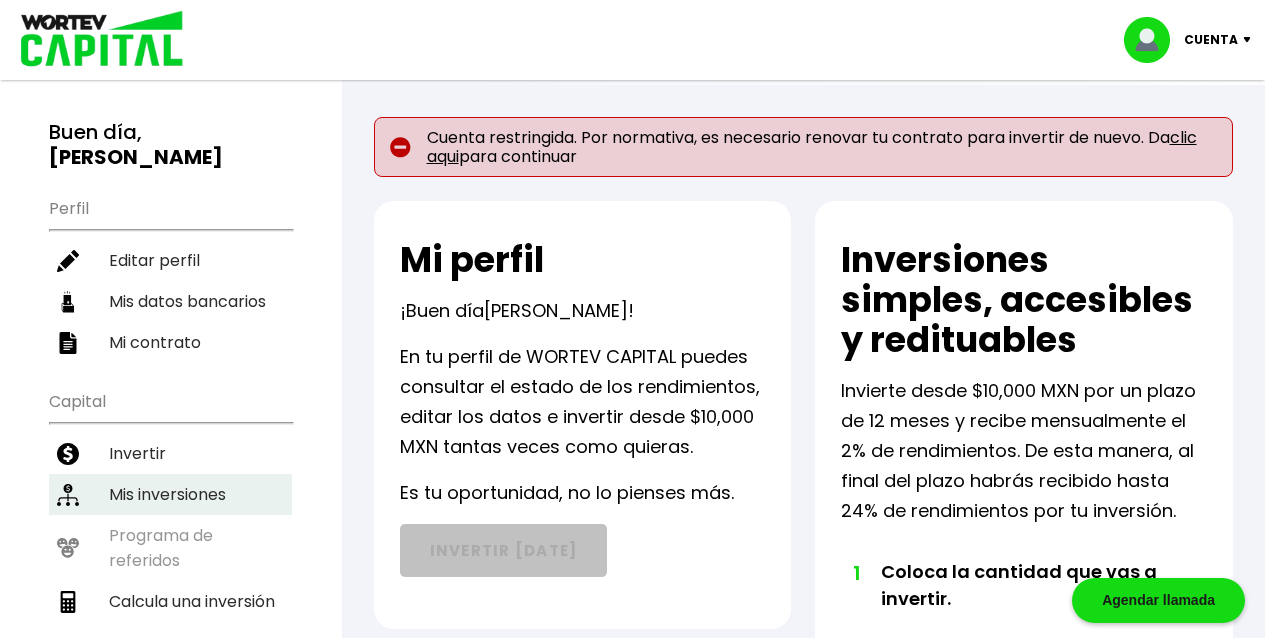 click on "Mis inversiones" at bounding box center (170, 494) 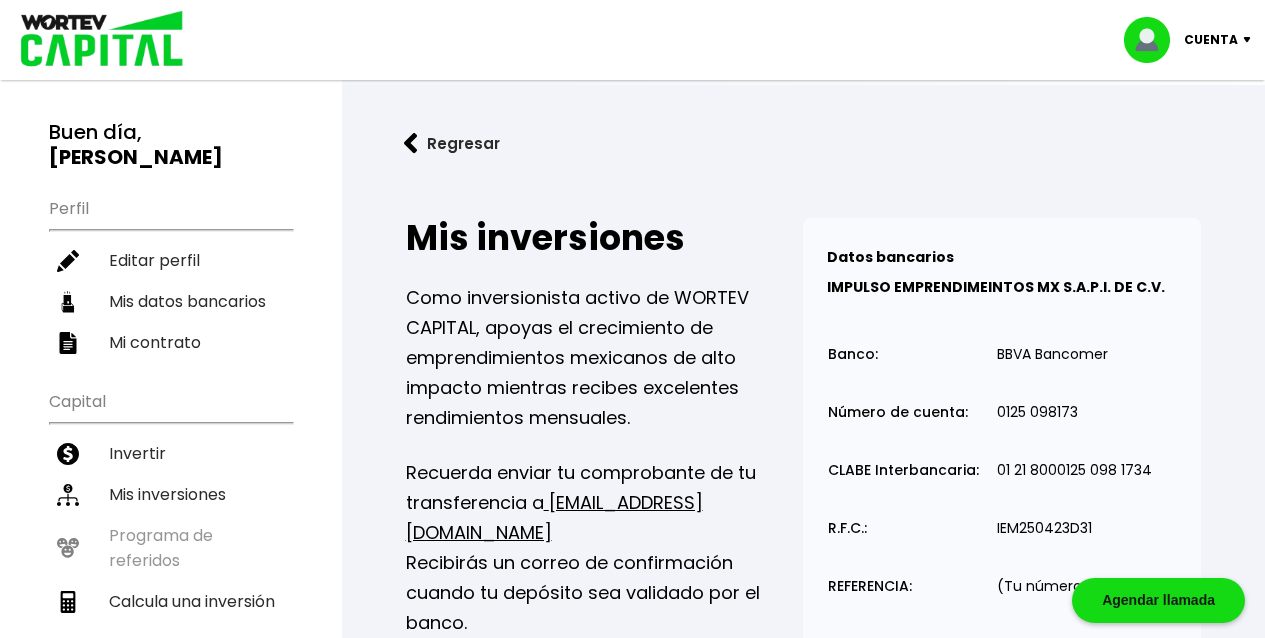 scroll, scrollTop: 0, scrollLeft: 0, axis: both 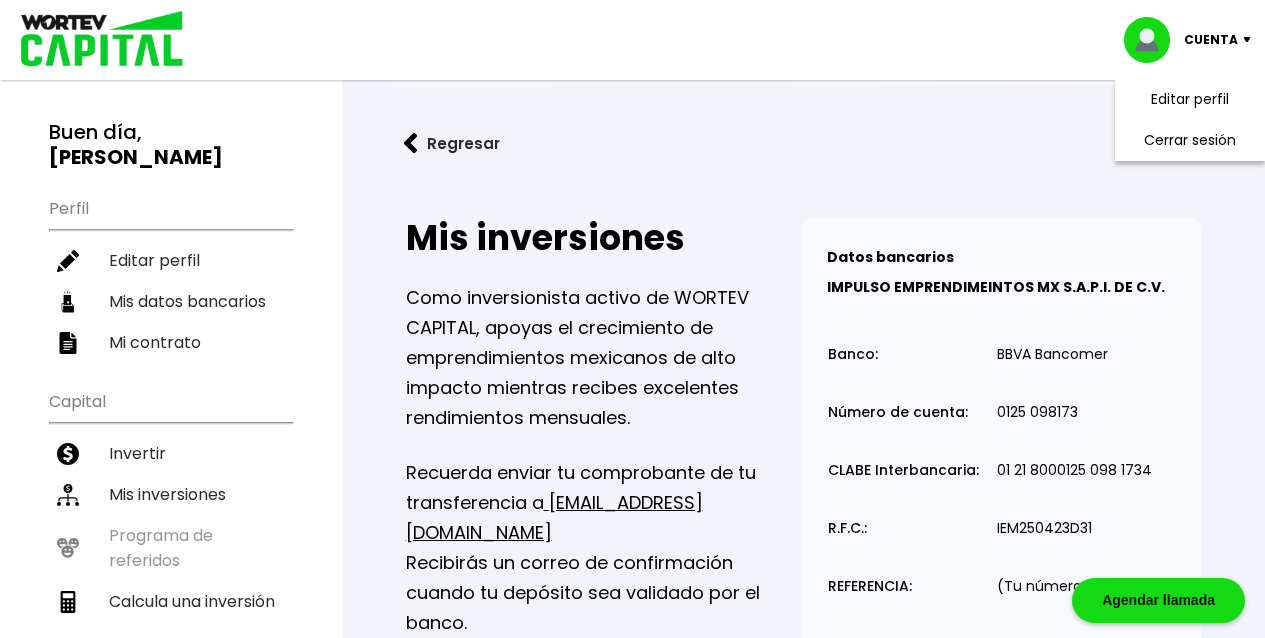 click on "Regresar" at bounding box center (803, 143) 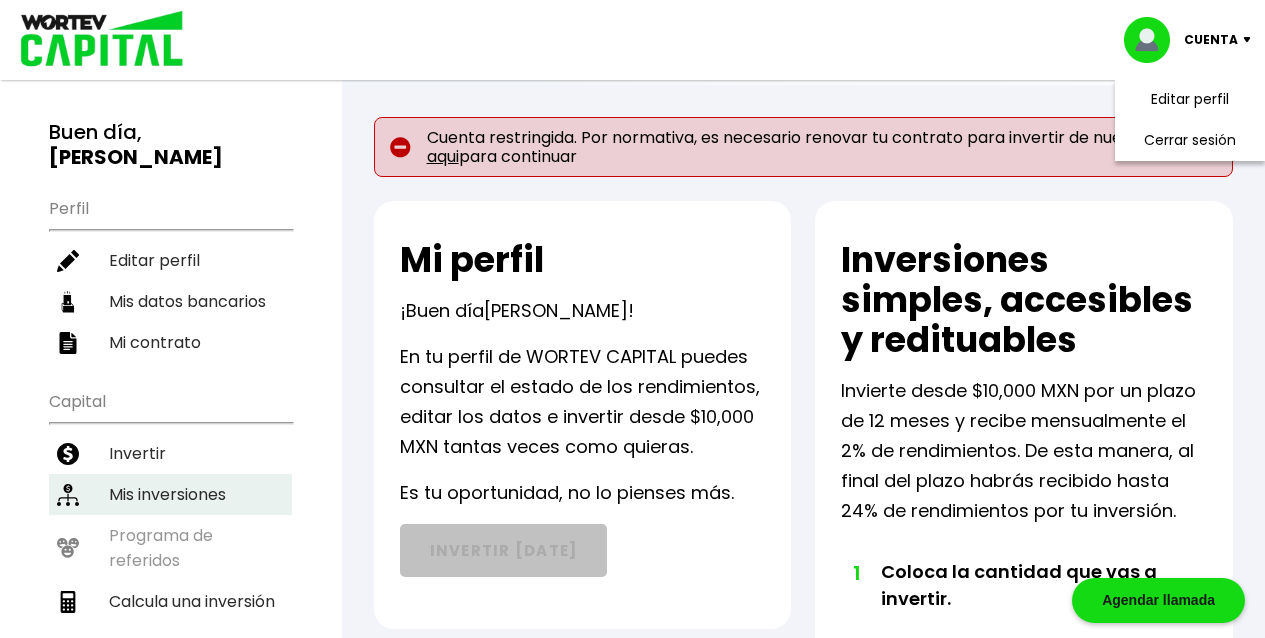click on "Mis inversiones" at bounding box center [170, 494] 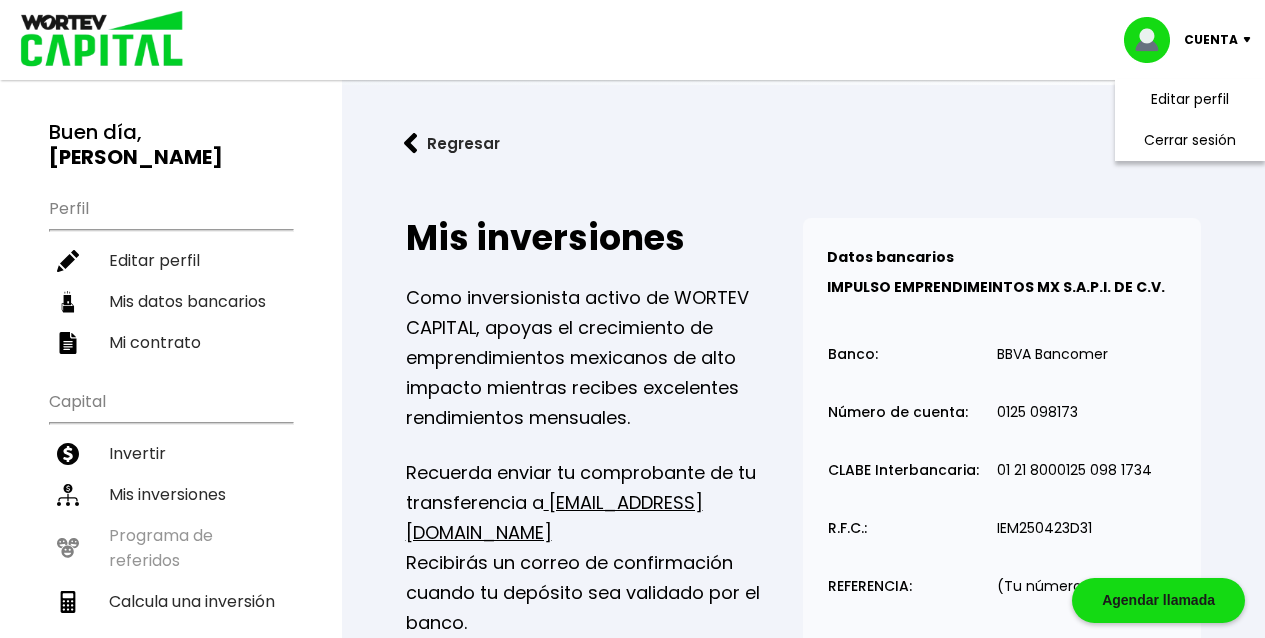 click on "Regresar" at bounding box center [803, 143] 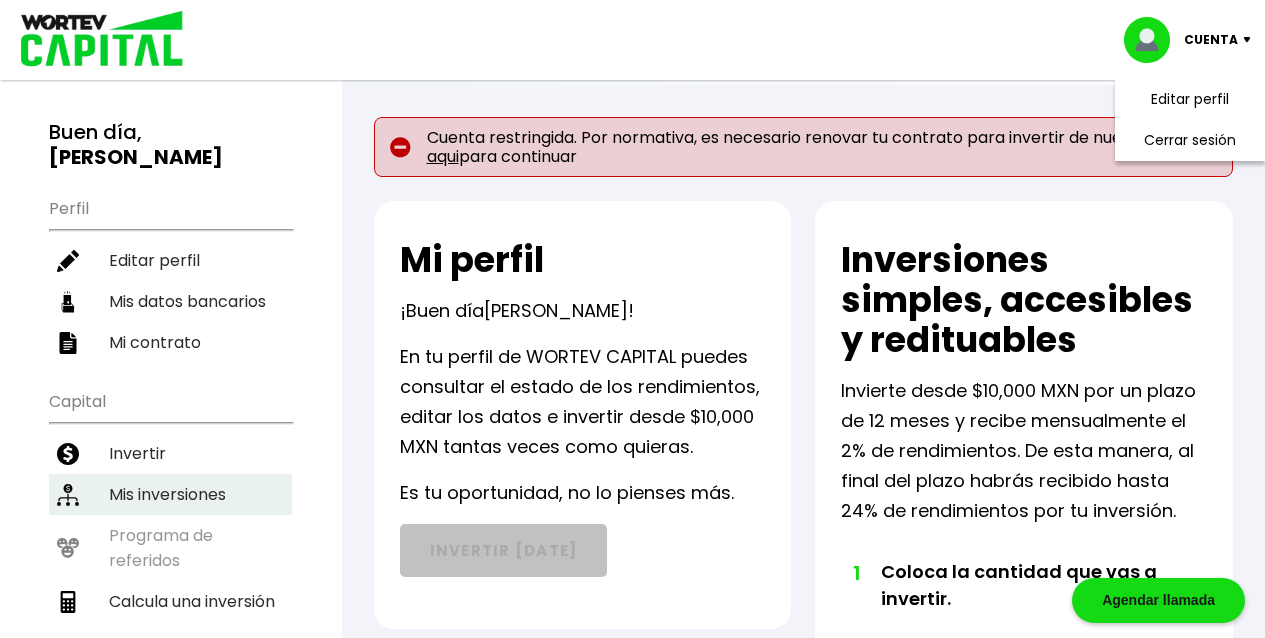 click on "Mis inversiones" at bounding box center [170, 494] 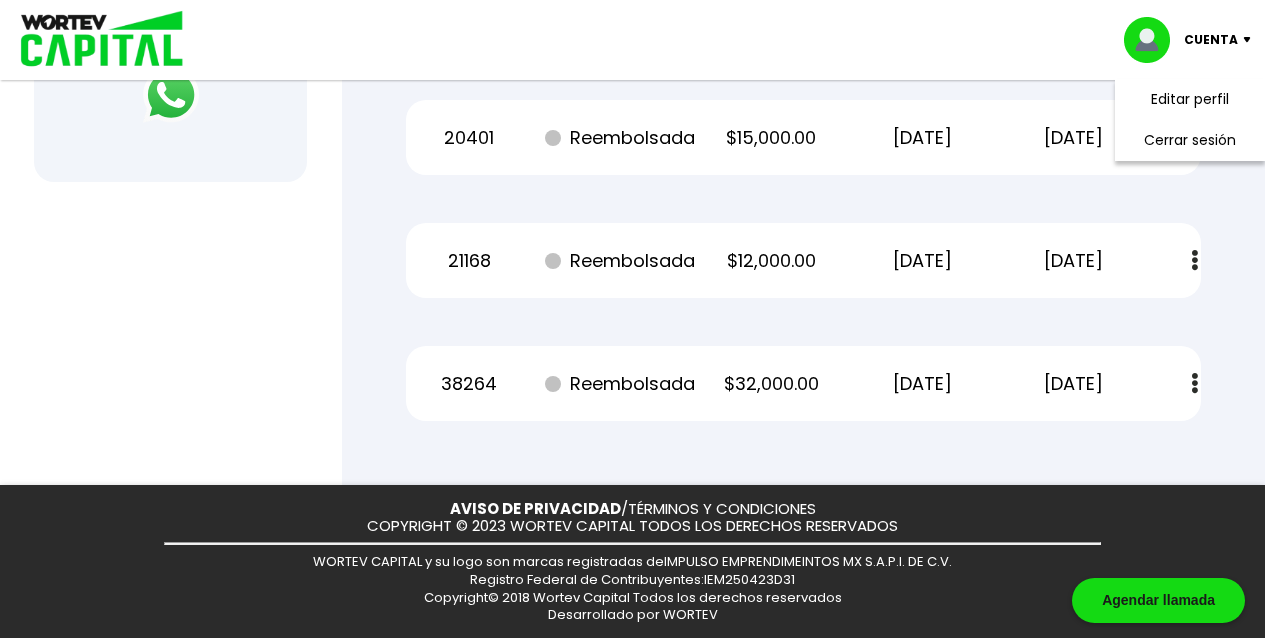 scroll, scrollTop: 942, scrollLeft: 0, axis: vertical 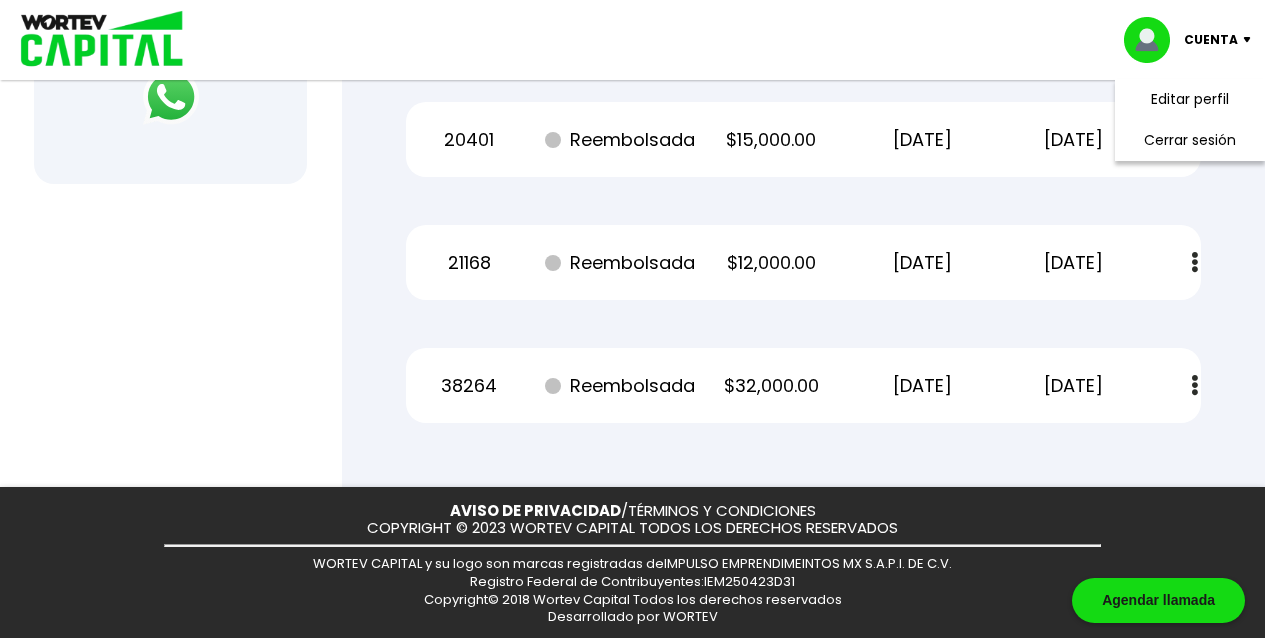 click on "Regresar Mis inversiones Como inversionista activo de WORTEV CAPITAL, apoyas el crecimiento de emprendimientos mexicanos de alto impacto mientras recibes excelentes rendimientos mensuales. Recuerda enviar tu comprobante de tu transferencia a    [EMAIL_ADDRESS][DOMAIN_NAME] Recibirás un correo de confirmación cuando tu depósito sea validado por el banco. Datos bancarios VER MENOS IMPULSO EMPRENDIMEINTOS MX S.A.P.I. DE C.V. Banco:  Número de cuenta:  CLABE Interbancaria:  R.F.C.:  REFERENCIA:  BBVA Bancomer 0125 098173 01 21 8000125 [PHONE_NUMBER] IEM250423D31 (Tu número de pedido) Banco:  BBVA Bancomer Número de cuenta:  0125 098173 CLABE Interbancaria:  01 21 8000125 098 1734 R.F.C.:  IEM250423D31 REFERENCIA:  (Tu número de pedido) Recuerda enviar tu comprobante de tu transferencia a  [EMAIL_ADDRESS][DOMAIN_NAME] Recibirás un correo de confirmación cuando tu depósito sea validado por el banco. Constancias de retención de impuestos  2024 Formato zip  Pedido Estado Monto Fecha inicio Fecha finalización 20044 Reembolsada" at bounding box center (803, -185) 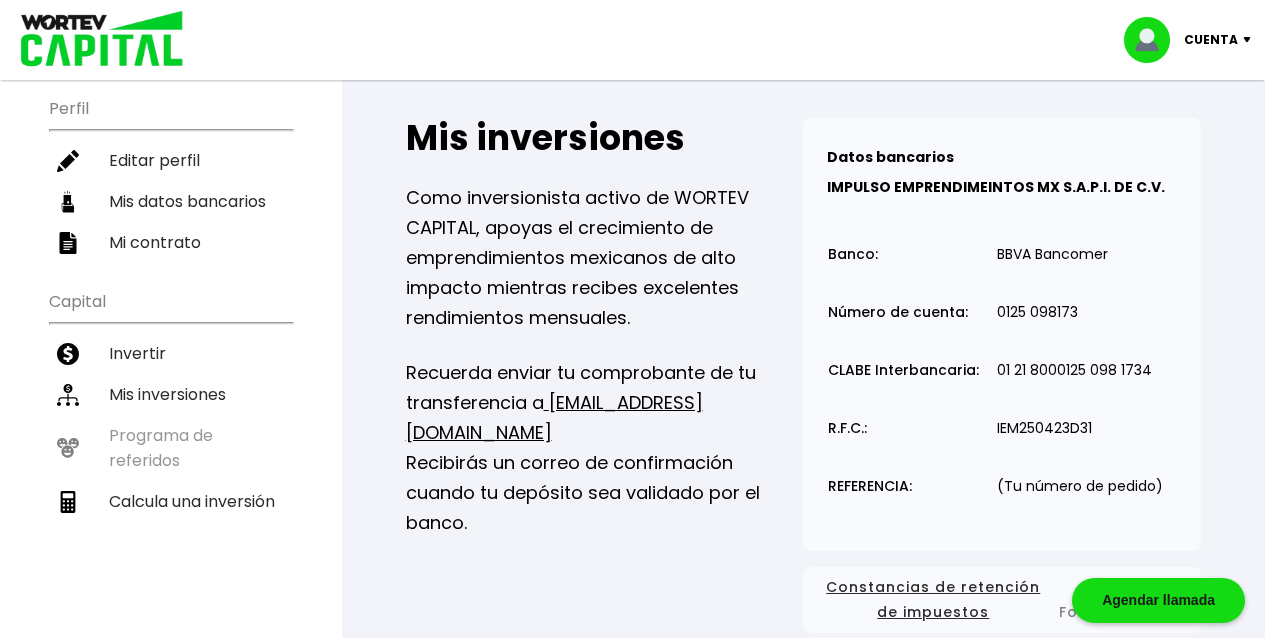 scroll, scrollTop: 99, scrollLeft: 0, axis: vertical 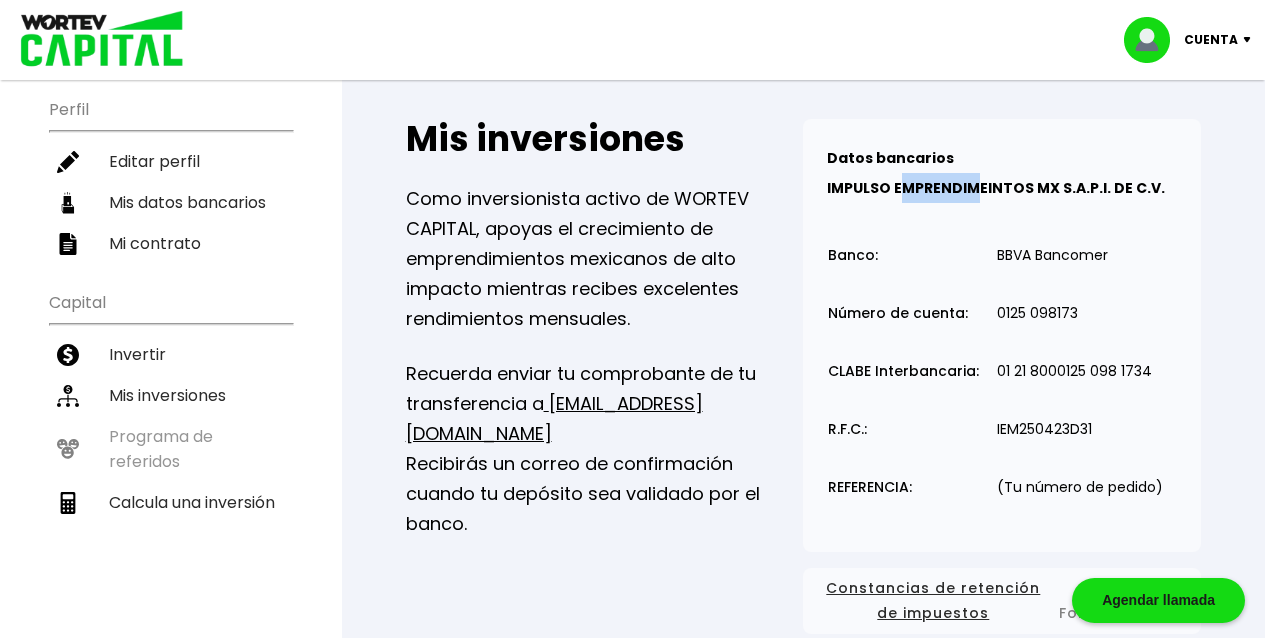 drag, startPoint x: 896, startPoint y: 190, endPoint x: 999, endPoint y: 196, distance: 103.17461 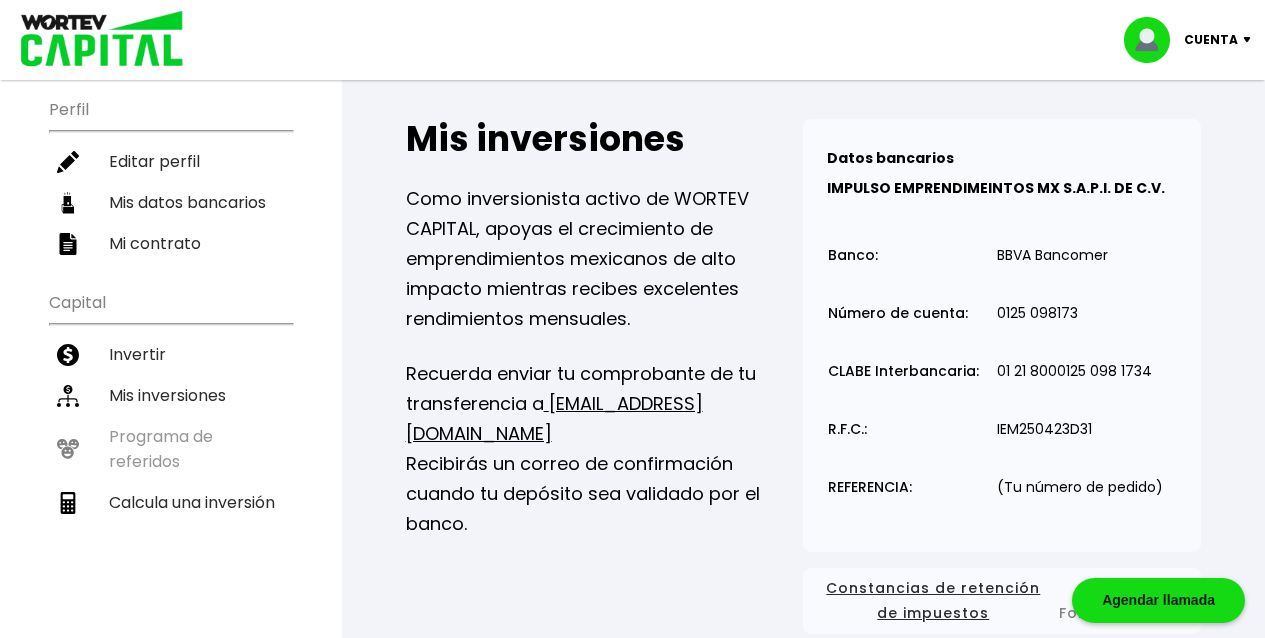 click on "Mis inversiones Como inversionista activo de WORTEV CAPITAL, apoyas el crecimiento de emprendimientos mexicanos de alto impacto mientras recibes excelentes rendimientos mensuales. Recuerda enviar tu comprobante de tu transferencia a    [EMAIL_ADDRESS][DOMAIN_NAME] Recibirás un correo de confirmación cuando tu depósito sea validado por el banco. Datos bancarios VER MENOS IMPULSO EMPRENDIMEINTOS MX S.A.P.I. DE C.V. Banco:  Número de cuenta:  CLABE Interbancaria:  R.F.C.:  REFERENCIA:  BBVA Bancomer 0125 098173 01 21 8000125 [PHONE_NUMBER] IEM250423D31 (Tu número de pedido) Banco:  BBVA Bancomer Número de cuenta:  0125 098173 CLABE Interbancaria:  01 21 8000125 098 1734 R.F.C.:  IEM250423D31 REFERENCIA:  (Tu número de pedido) Recuerda enviar tu comprobante de tu transferencia a  [EMAIL_ADDRESS][DOMAIN_NAME] Recibirás un correo de confirmación cuando tu depósito sea validado por el banco. Constancias de retención de impuestos  2024 Formato zip  Pedido Estado Monto Fecha inicio Fecha finalización 20044 Reembolsada $150,000.00" at bounding box center [803, 692] 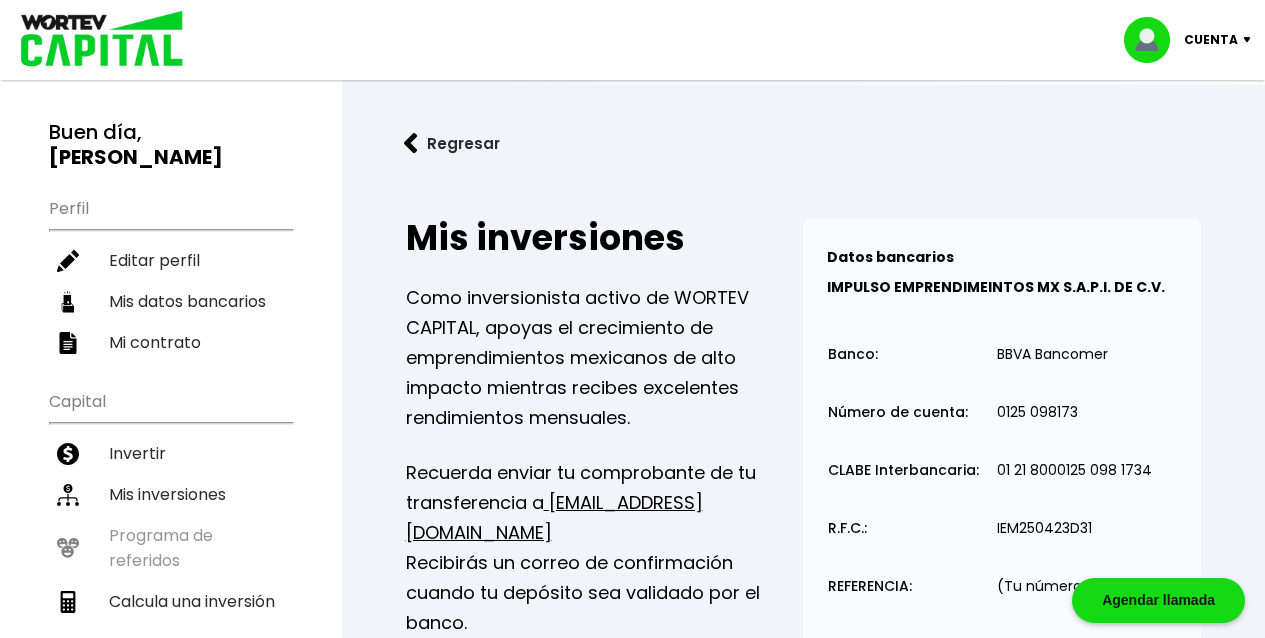 scroll, scrollTop: 0, scrollLeft: 0, axis: both 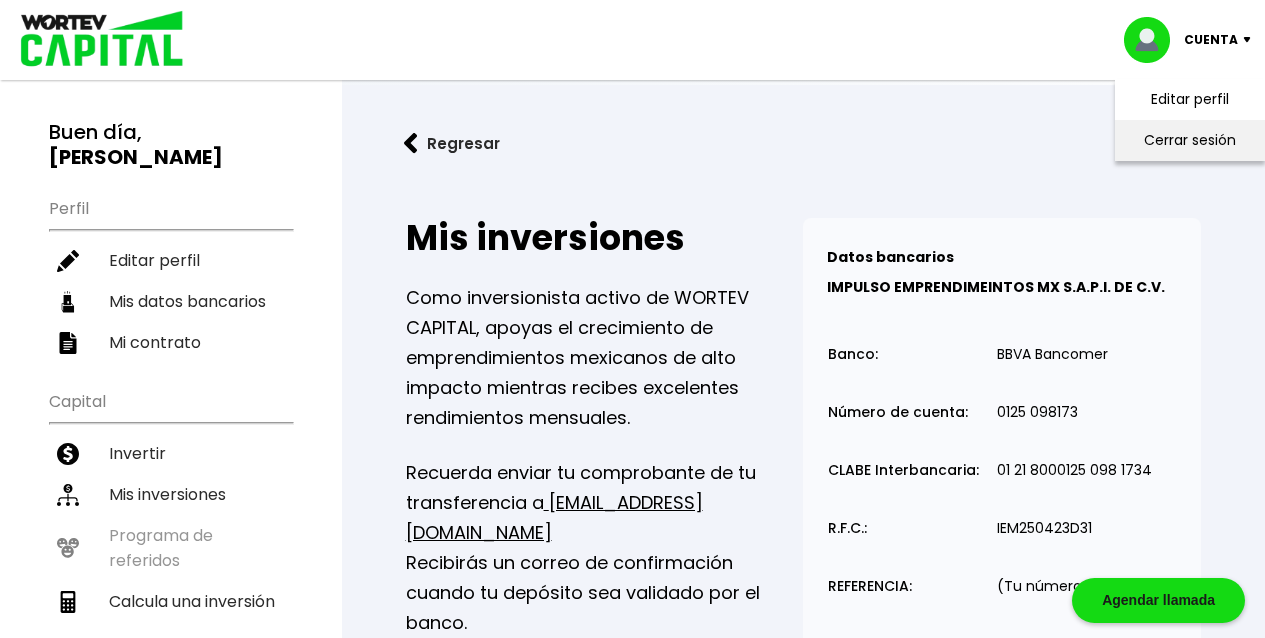 click on "Cerrar sesión" at bounding box center [1190, 140] 